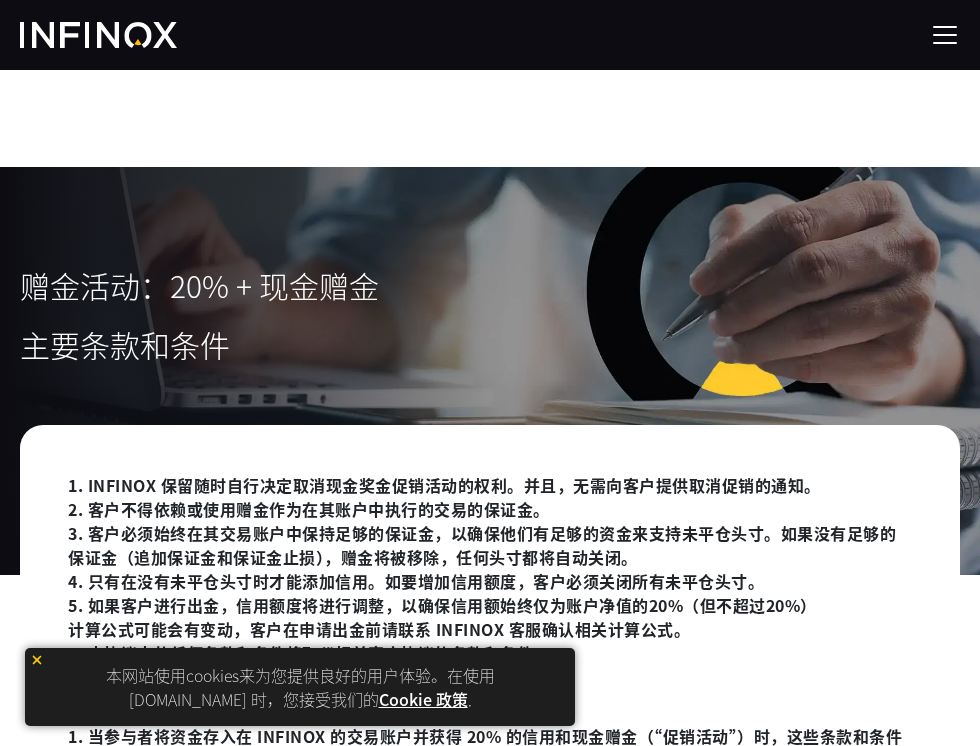 scroll, scrollTop: 600, scrollLeft: 0, axis: vertical 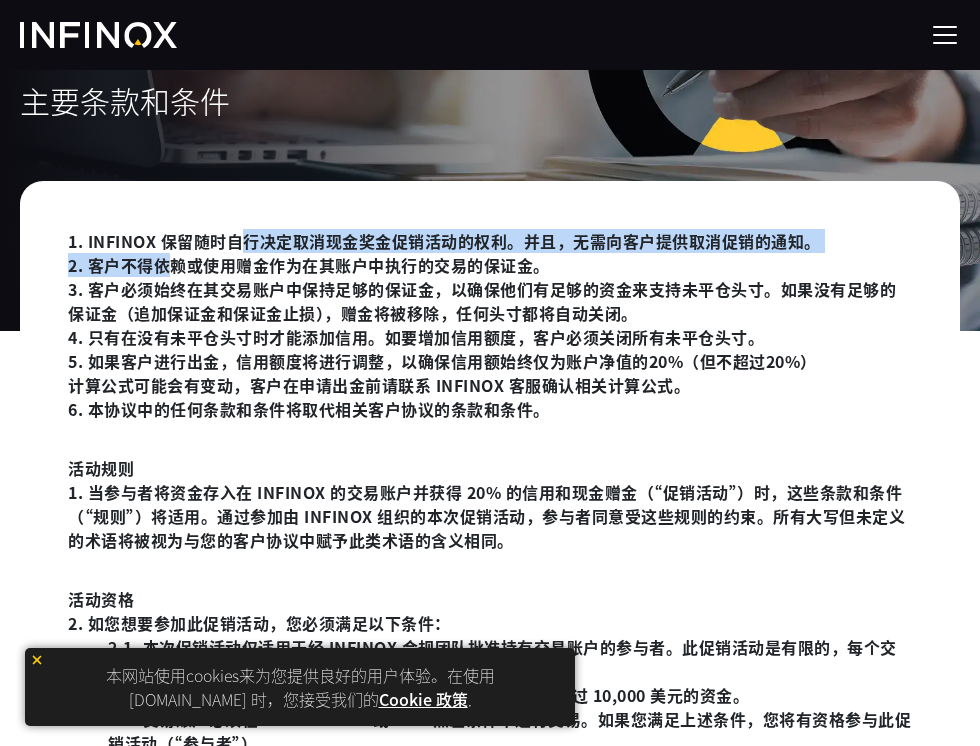 drag, startPoint x: 167, startPoint y: 266, endPoint x: 269, endPoint y: 247, distance: 103.75452 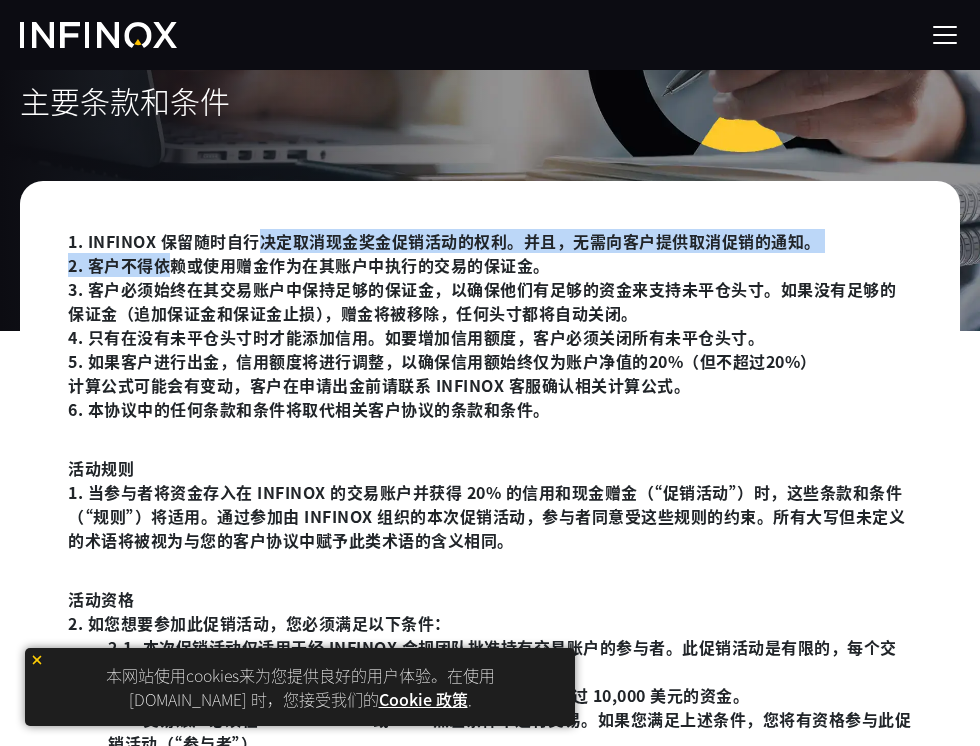 scroll, scrollTop: 0, scrollLeft: 0, axis: both 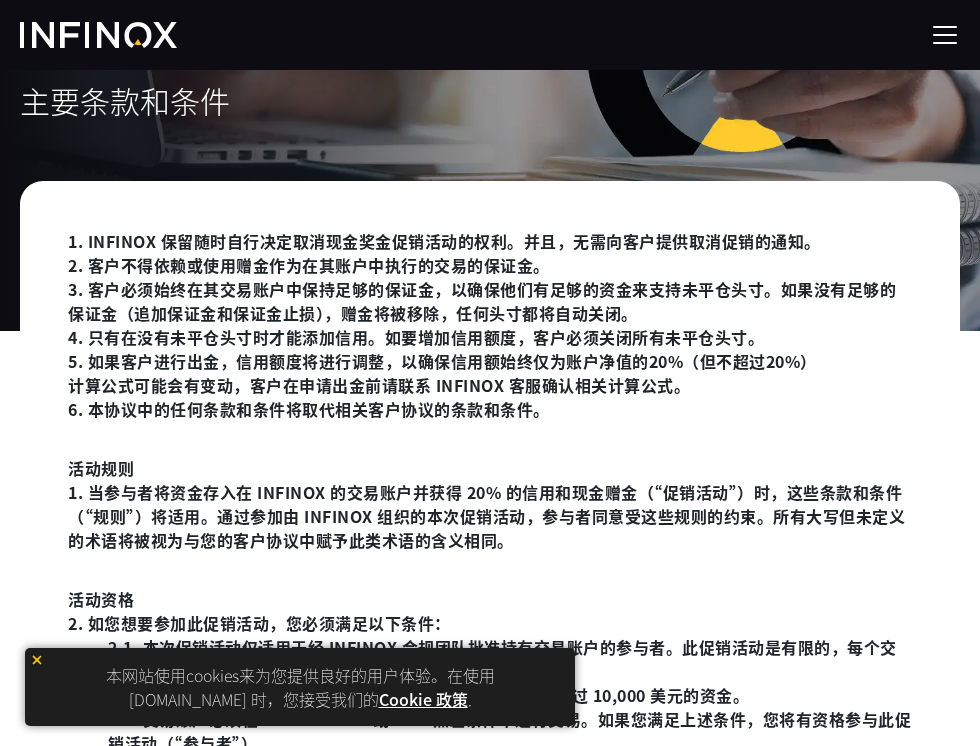 drag, startPoint x: 356, startPoint y: 250, endPoint x: 576, endPoint y: 254, distance: 220.03636 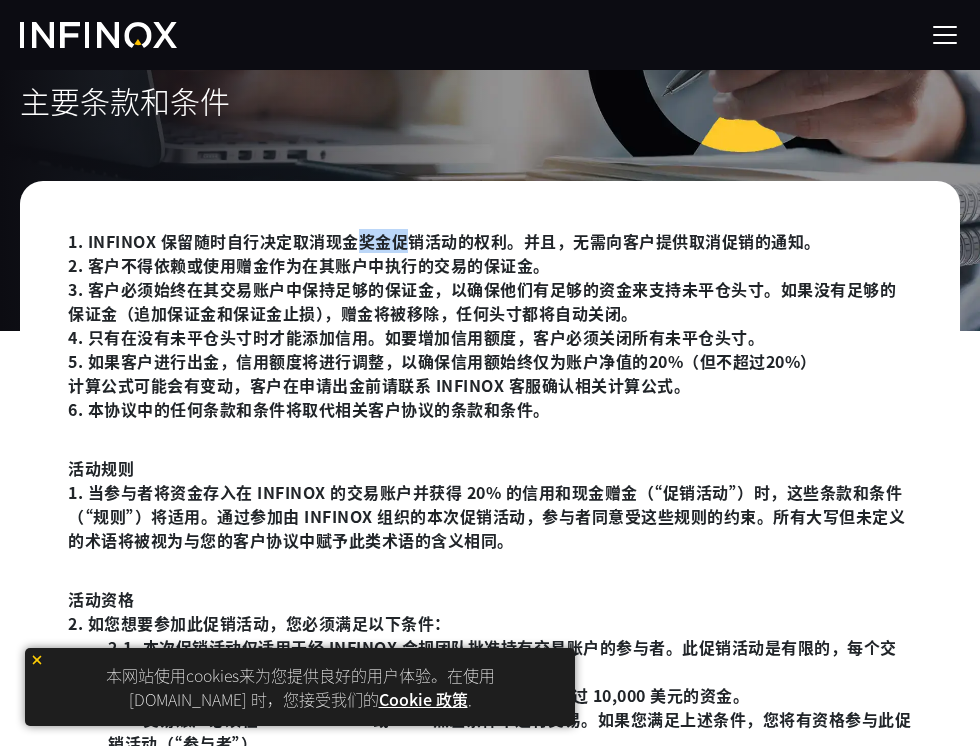 scroll, scrollTop: 0, scrollLeft: 0, axis: both 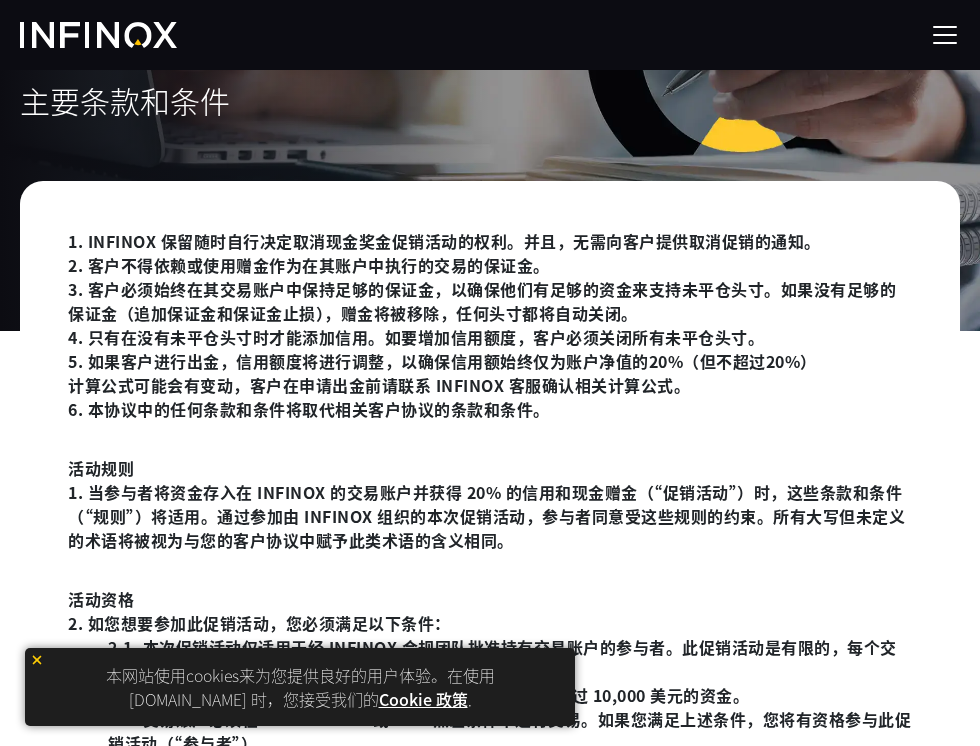 click on "2. 客户不得依赖或使用赠金作为在其账户中执行的交易的保证金。" at bounding box center (490, 265) 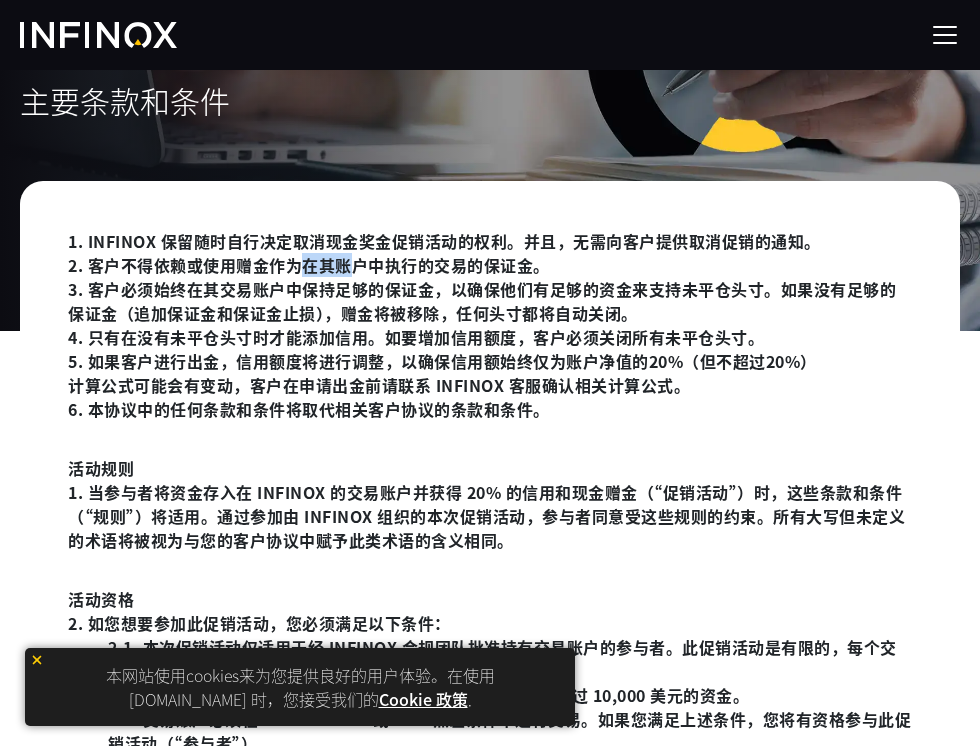 drag, startPoint x: 383, startPoint y: 257, endPoint x: 431, endPoint y: 266, distance: 48.83646 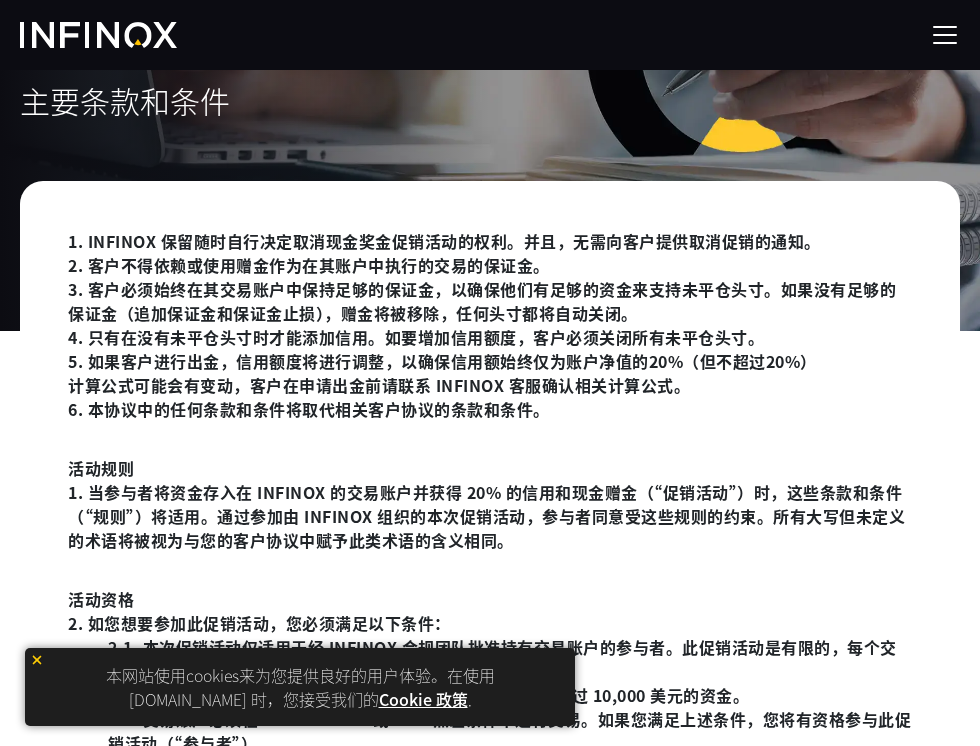 drag, startPoint x: 439, startPoint y: 269, endPoint x: 105, endPoint y: 297, distance: 335.1716 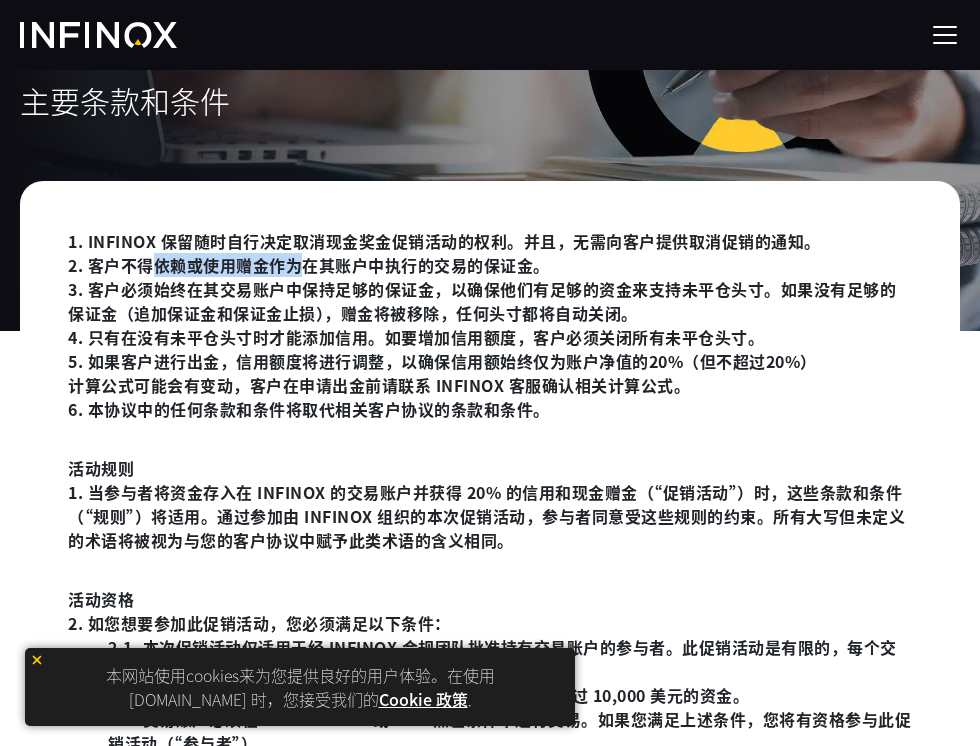 drag, startPoint x: 203, startPoint y: 259, endPoint x: 409, endPoint y: 253, distance: 206.08736 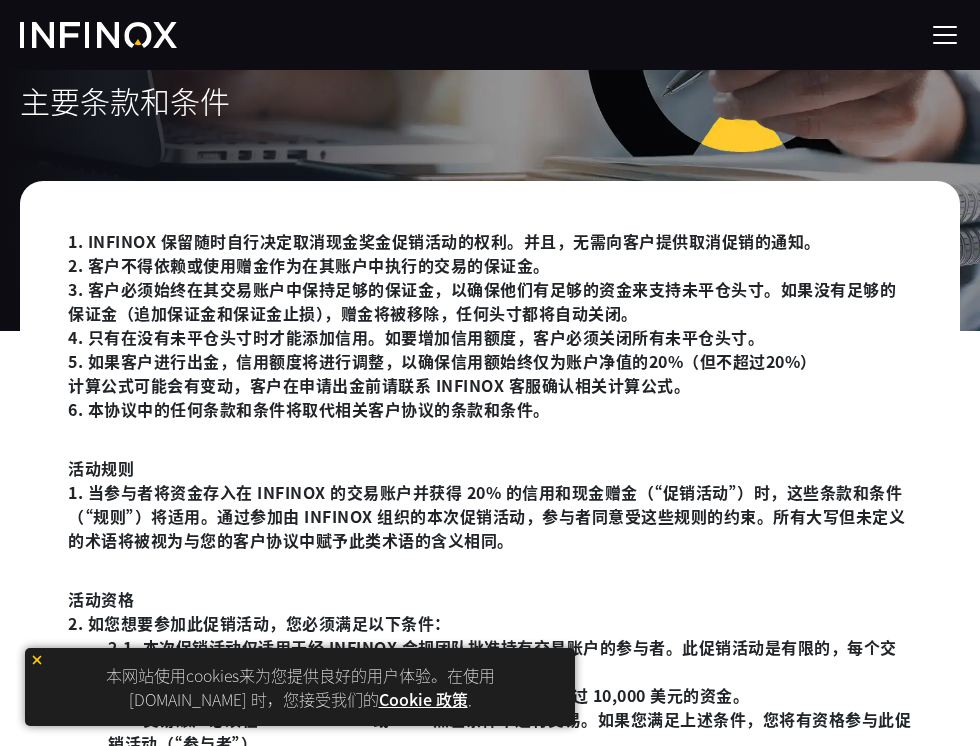 click on "1. INFINOX 保留随时自行决定取消现金奖金促销活动的权利。并且，无需向客户提供取消促销的通知。" at bounding box center (490, 241) 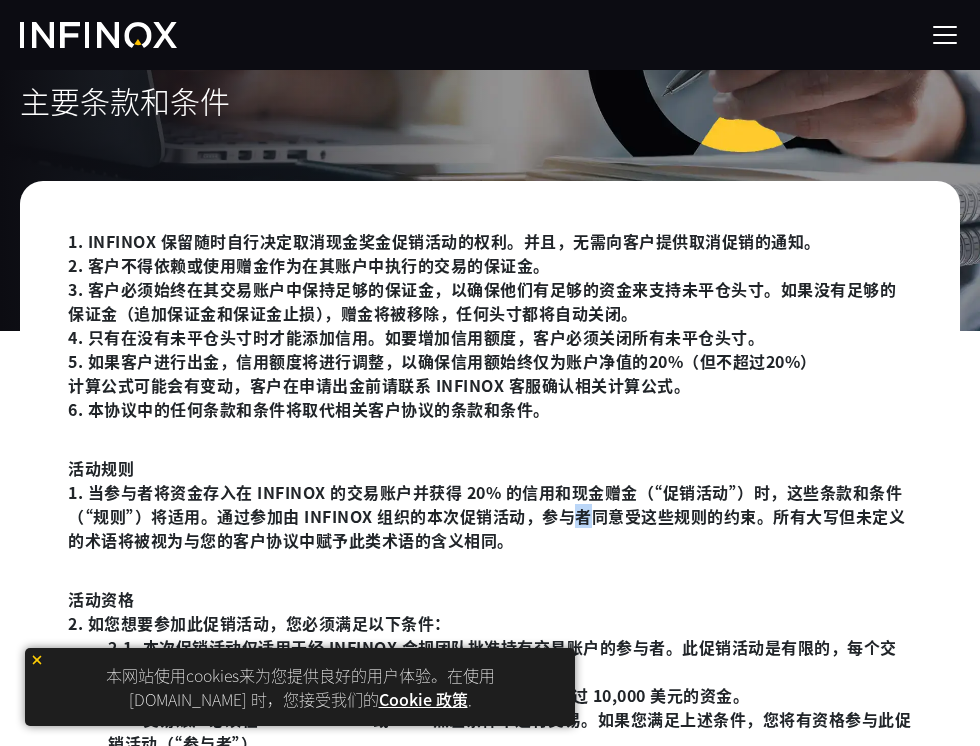 click on "1. 当参与者将资金存入在 INFINOX 的交易账户并获得 20% 的信用和现金赠金（“促销活动”）时，这些条款和条件（“规则”）将适用。通过参加由 INFINOX 组织的本次促销活动，参与者同意受这些规则的约束。所有大写但未定义的术语将被视为与您的客户协议中赋予此类术语的含义相同。" at bounding box center (490, 516) 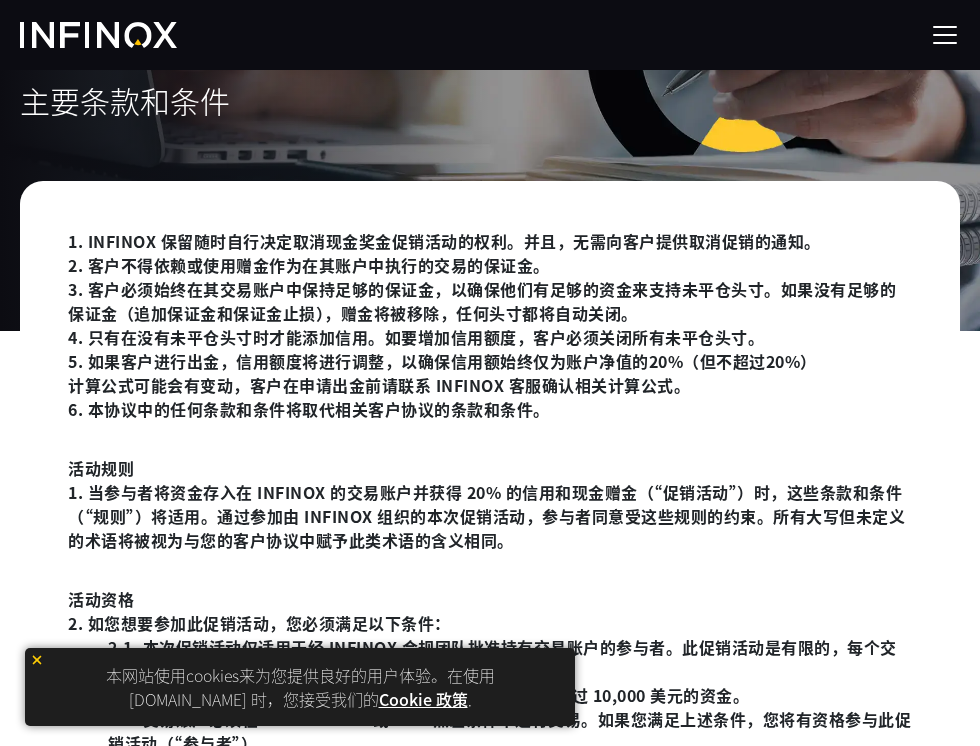 drag, startPoint x: 687, startPoint y: 514, endPoint x: 704, endPoint y: 518, distance: 17.464249 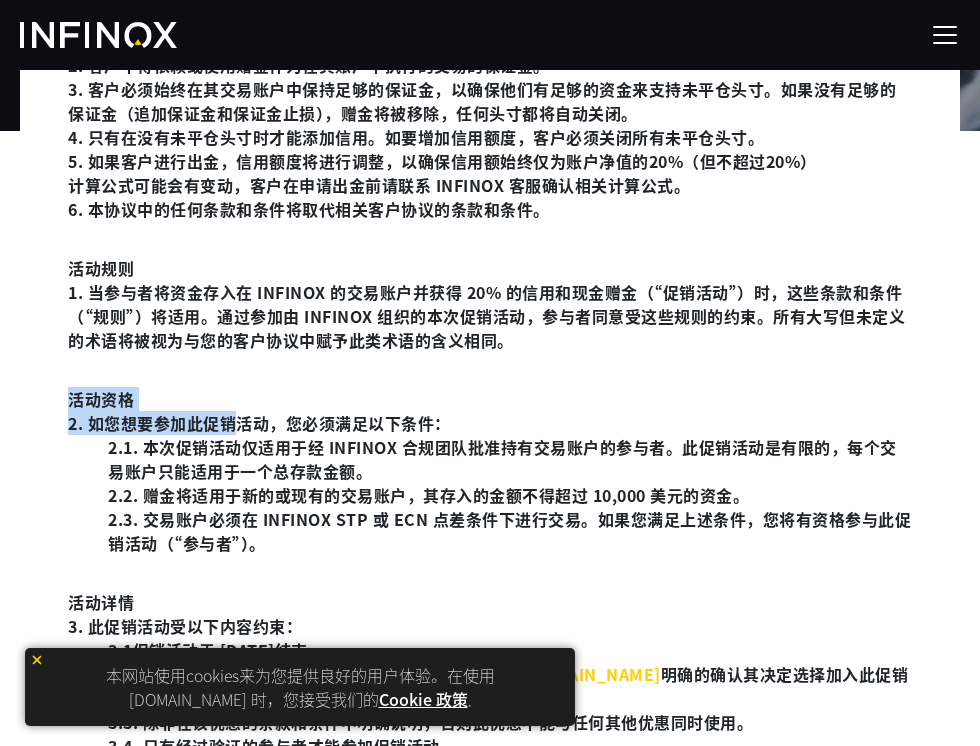 drag, startPoint x: 66, startPoint y: 381, endPoint x: 341, endPoint y: 467, distance: 288.13364 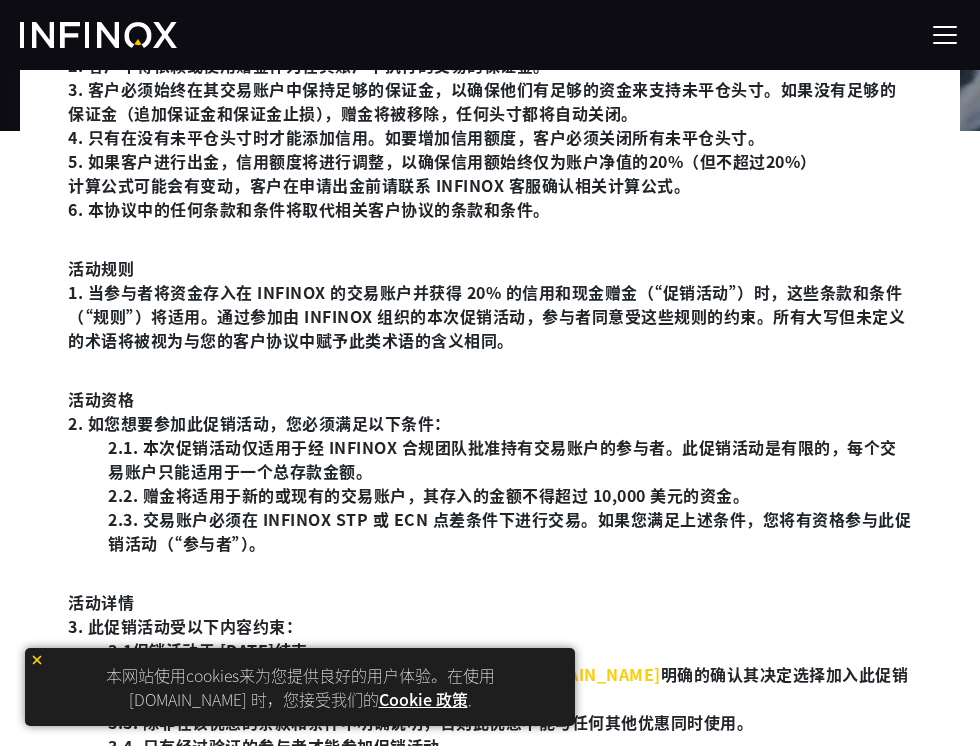 click on "2.1. 本次促销活动仅适用于经 INFINOX 合规团队批准持有交易账户的参与者。此促销活动是有限的，每个交易账户只能适用于一个总存款金额。" at bounding box center (510, 459) 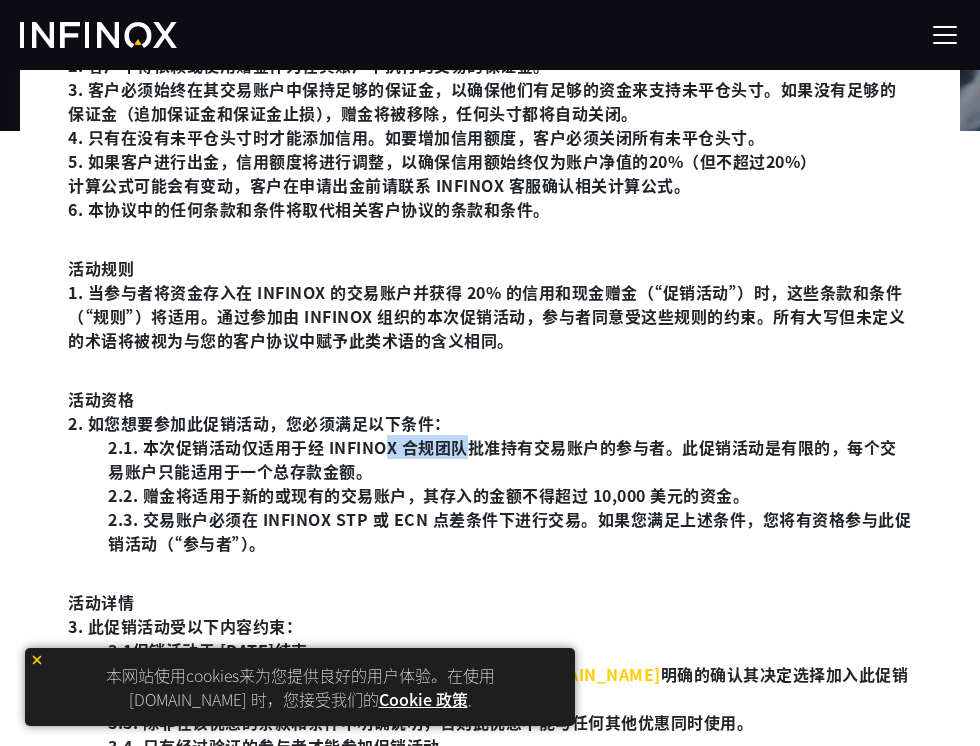 drag, startPoint x: 441, startPoint y: 454, endPoint x: 807, endPoint y: 501, distance: 369.00543 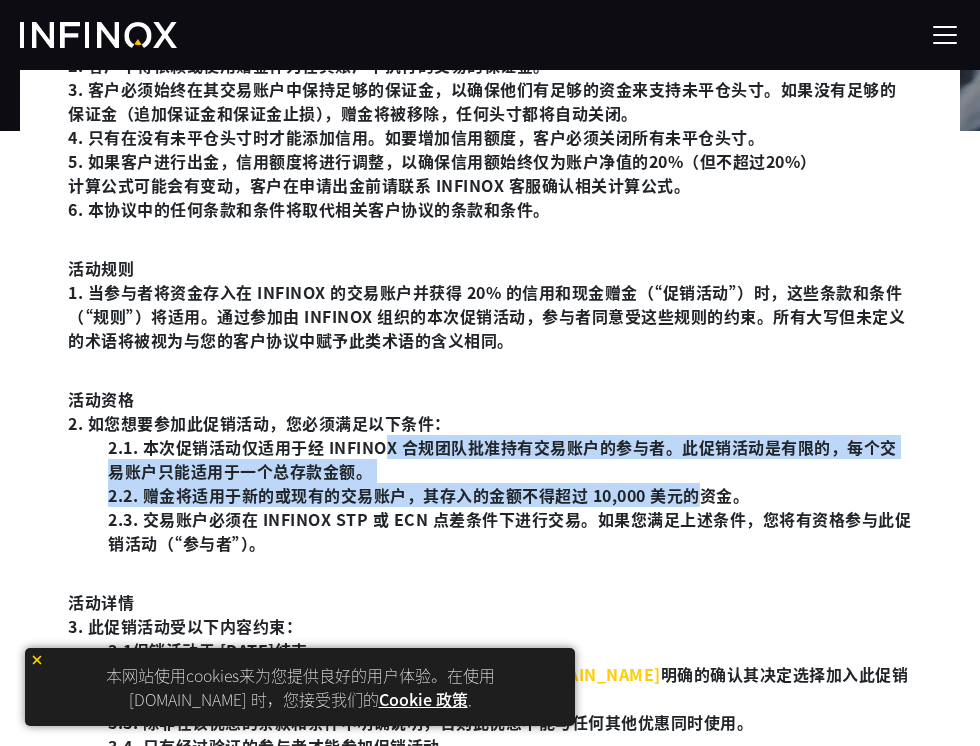 click on "2.1. 本次促销活动仅适用于经 INFINOX 合规团队批准持有交易账户的参与者。此促销活动是有限的，每个交易账户只能适用于一个总存款金额。" at bounding box center (510, 459) 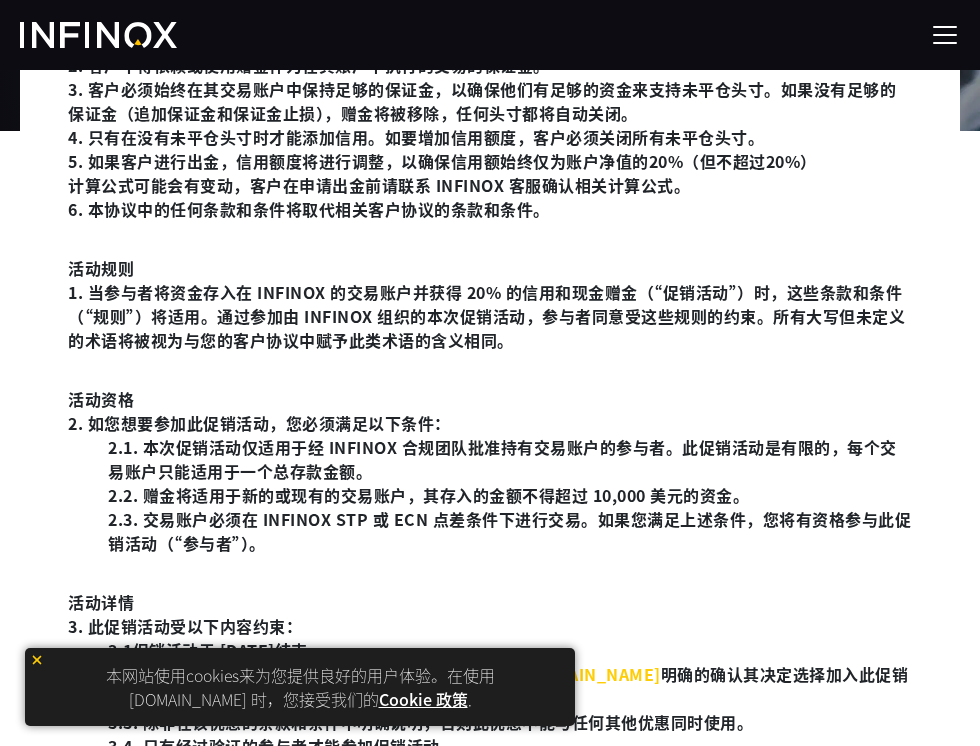 drag, startPoint x: 738, startPoint y: 456, endPoint x: 756, endPoint y: 459, distance: 18.248287 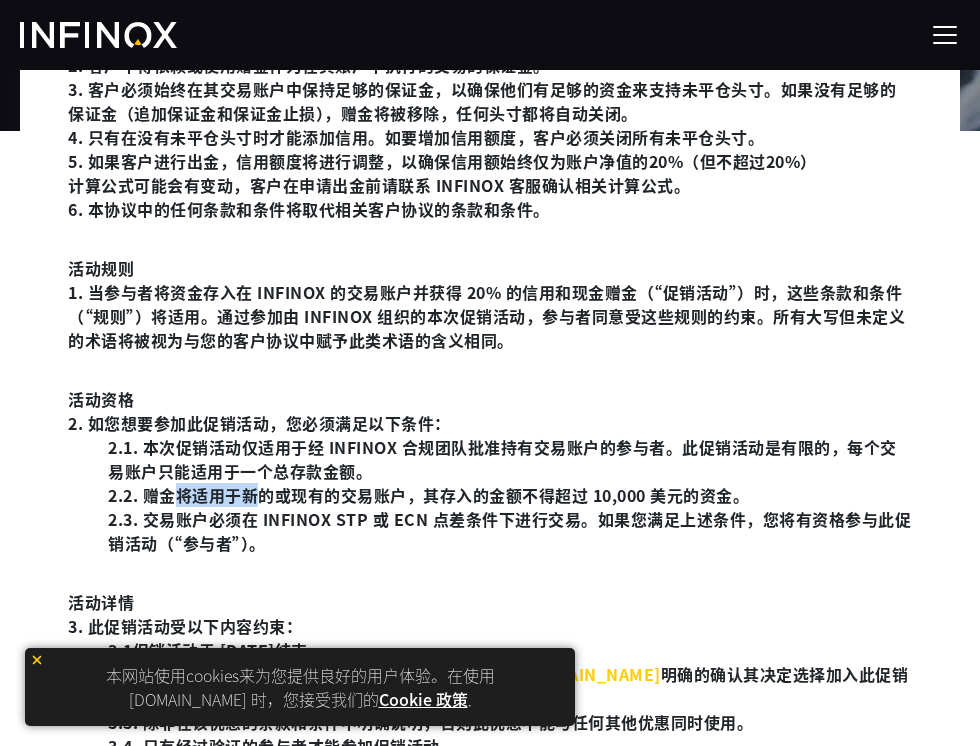 drag, startPoint x: 172, startPoint y: 498, endPoint x: 314, endPoint y: 496, distance: 142.01408 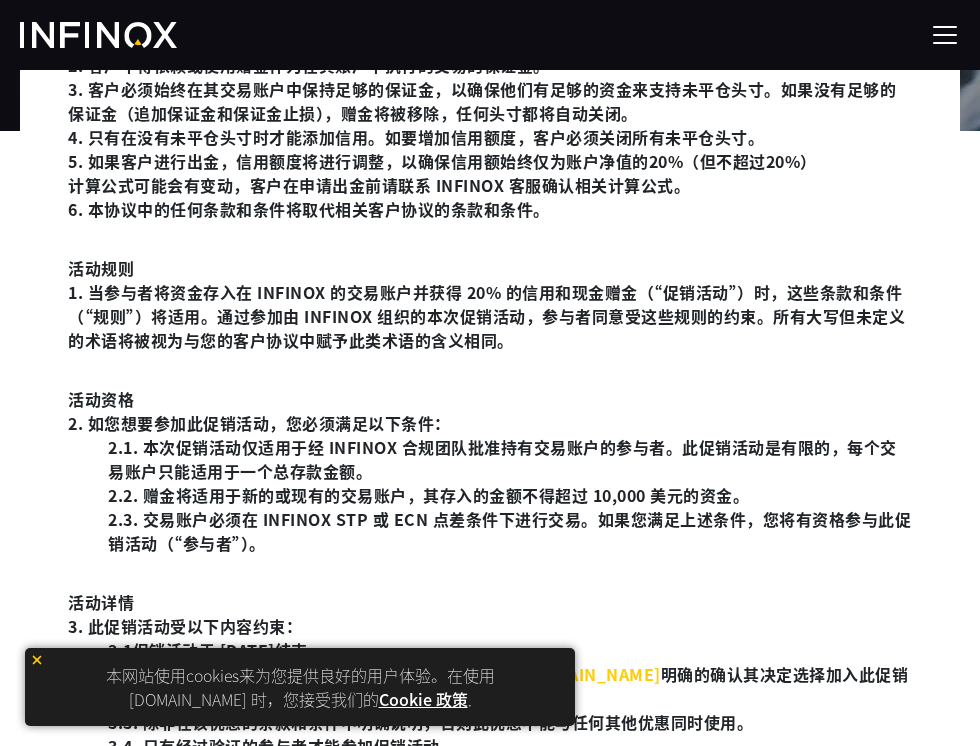 drag, startPoint x: 359, startPoint y: 497, endPoint x: 420, endPoint y: 503, distance: 61.294373 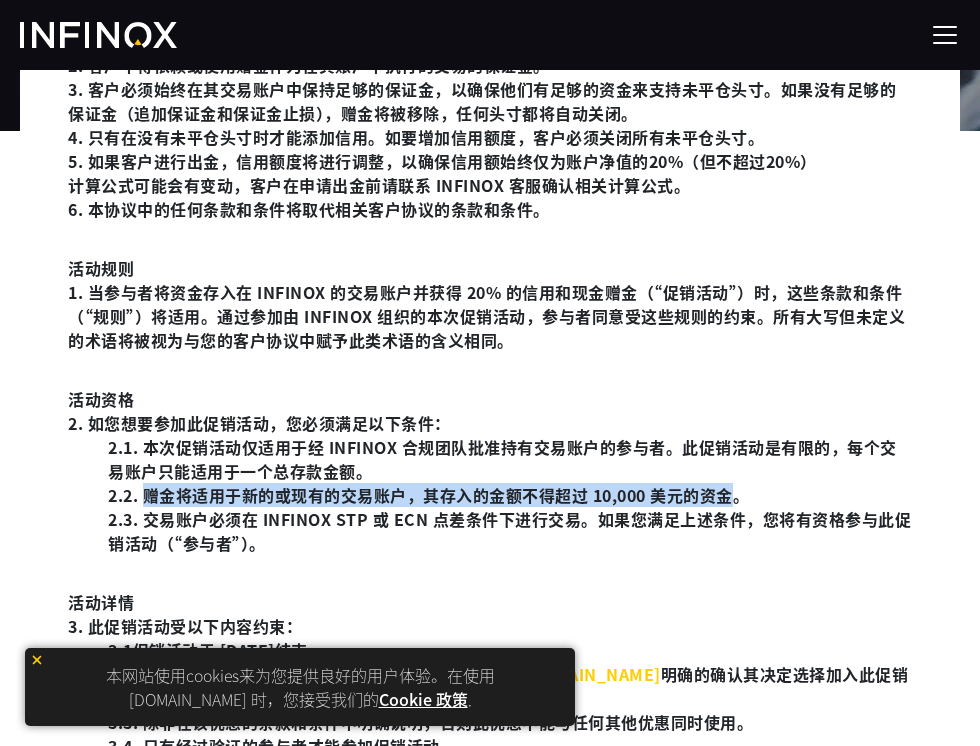 drag, startPoint x: 148, startPoint y: 493, endPoint x: 740, endPoint y: 489, distance: 592.0135 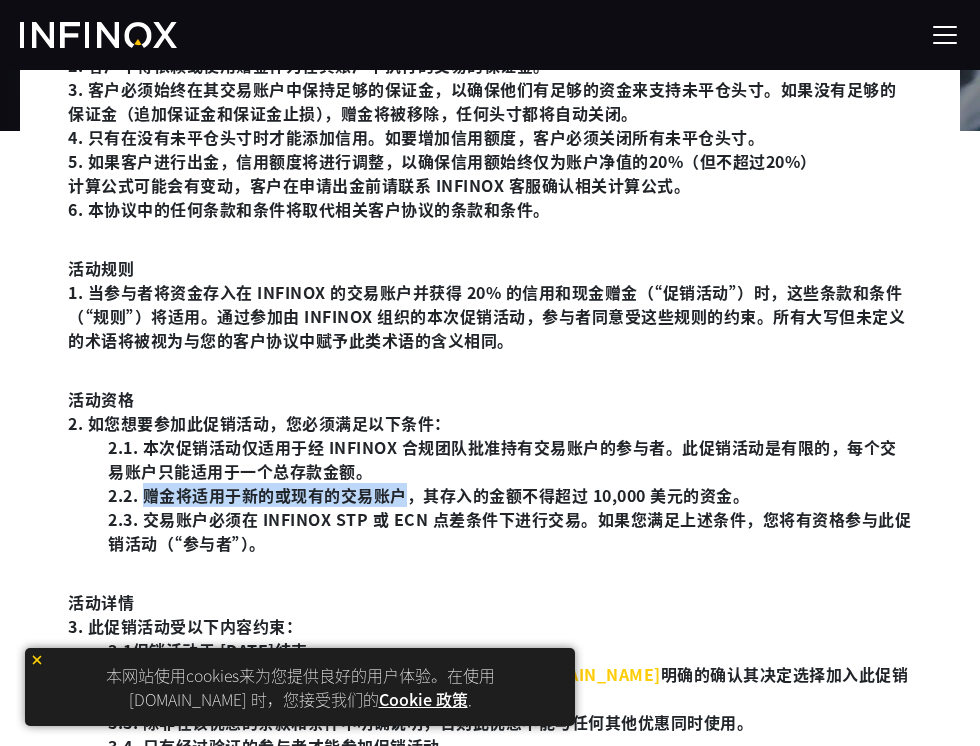 drag, startPoint x: 142, startPoint y: 500, endPoint x: 409, endPoint y: 500, distance: 267 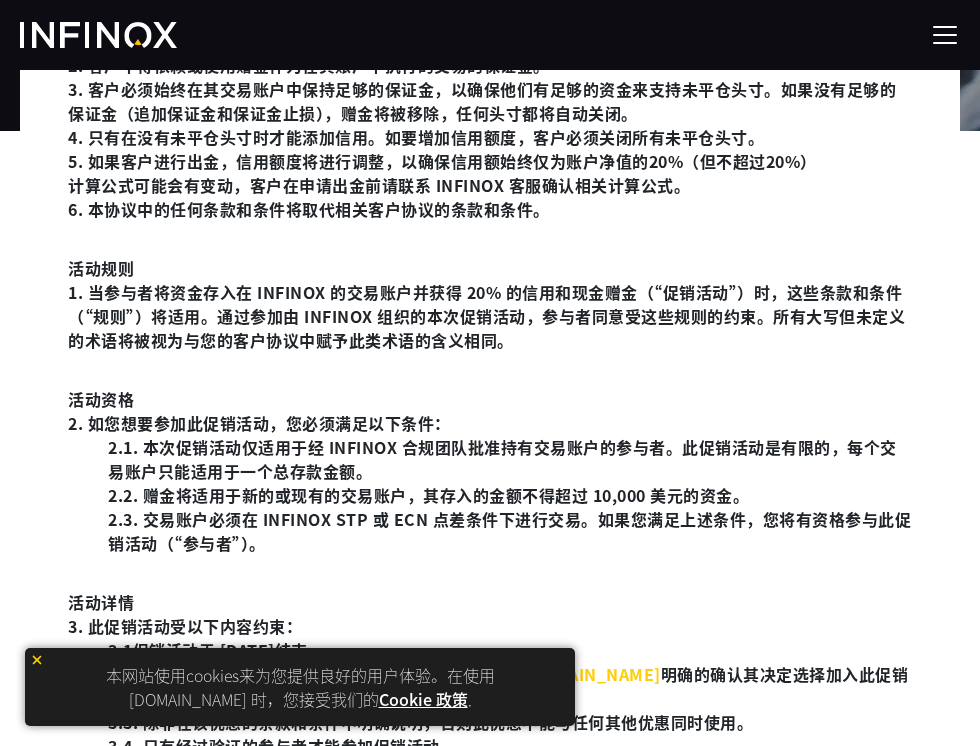 click on "活动资格
2. 如您想要参加此促销活动，您必须满足以下条件：" at bounding box center [490, 411] 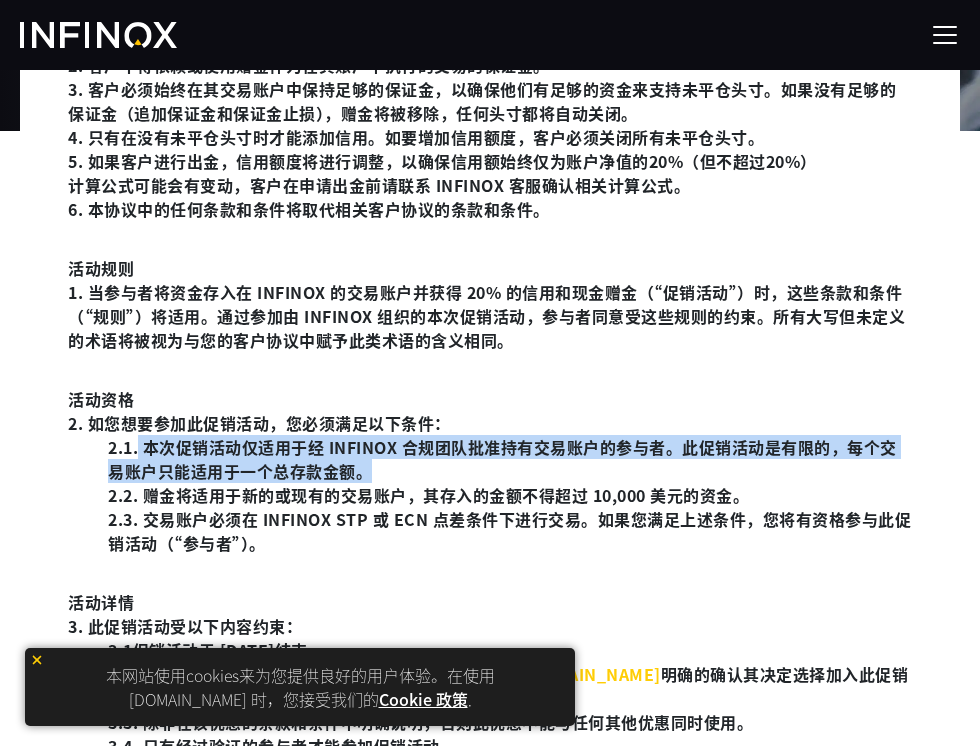 drag, startPoint x: 391, startPoint y: 468, endPoint x: 137, endPoint y: 457, distance: 254.23808 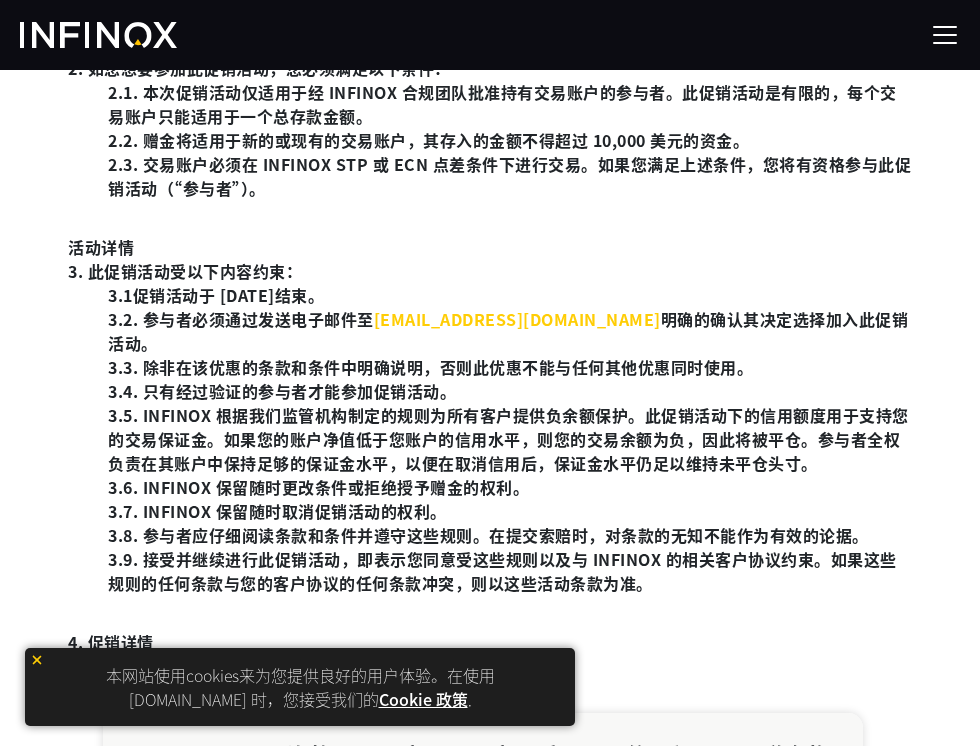 scroll, scrollTop: 800, scrollLeft: 0, axis: vertical 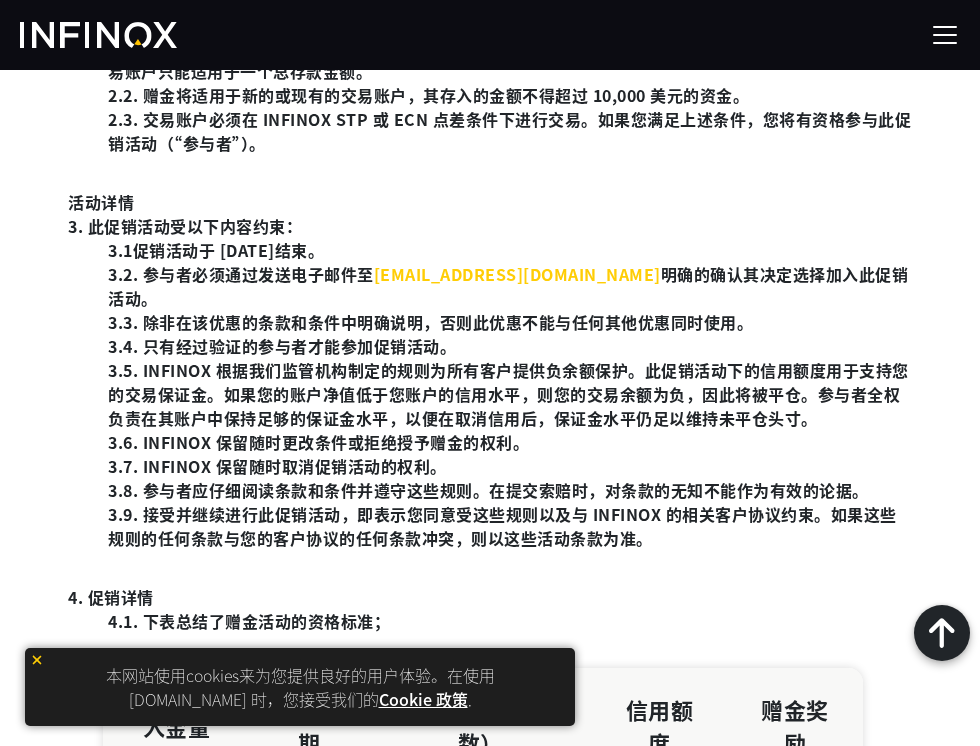 click on "3.9. 接受并继续进行此促销活动，即表示您同意受这些规则以及与 INFINOX 的相关客户协议约束。如果这些规则的任何条款与您的客户协议的任何条款冲突，则以这些活动条款为准。" at bounding box center (510, 526) 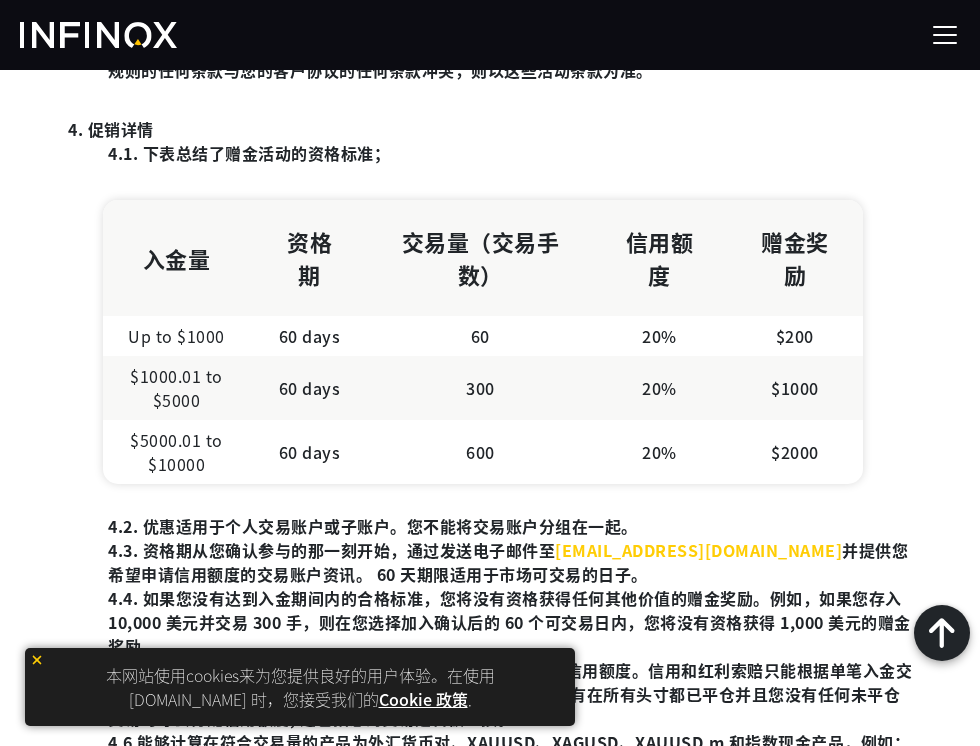scroll, scrollTop: 1300, scrollLeft: 0, axis: vertical 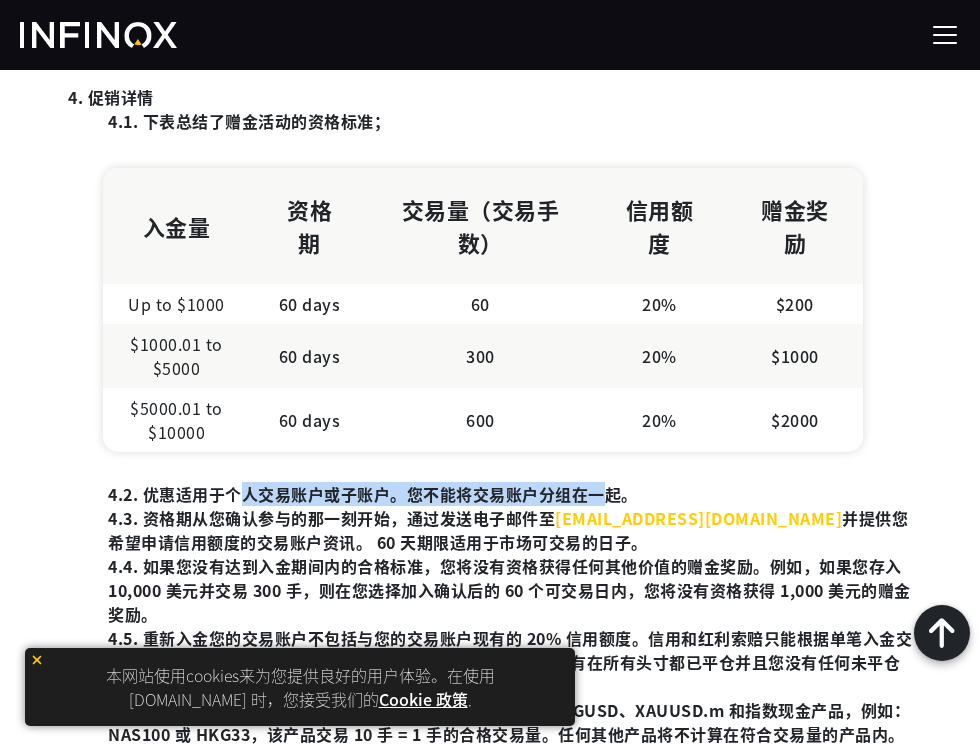 click on "4.2. 优惠适用于个人交易账户或子账户。您不能将交易账户分组在一起。" at bounding box center [510, 494] 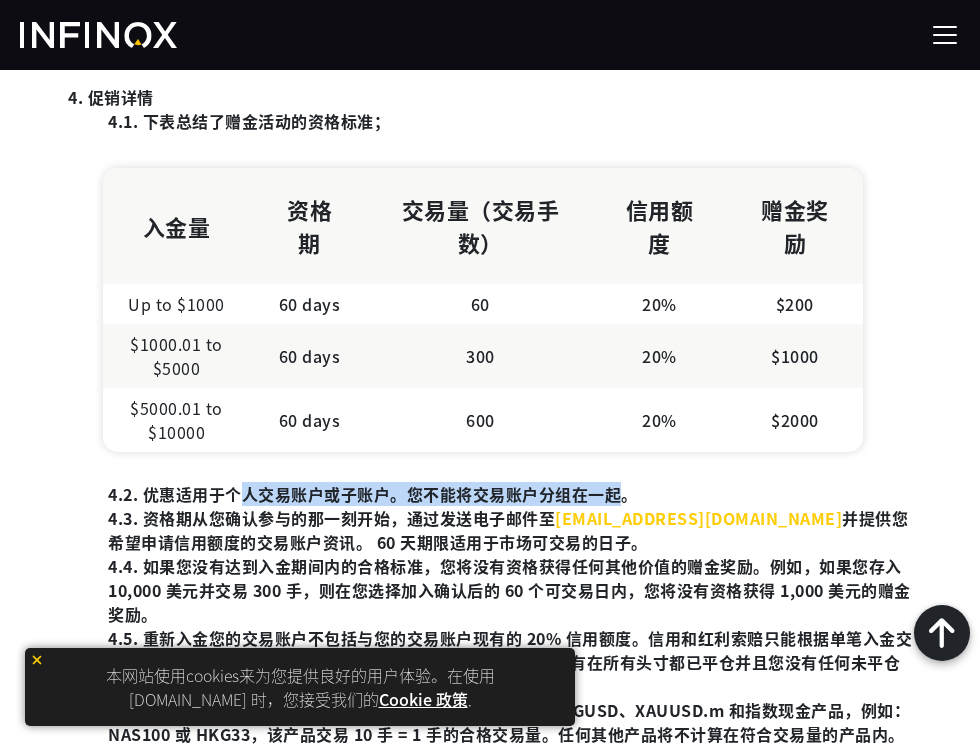 scroll, scrollTop: 0, scrollLeft: 0, axis: both 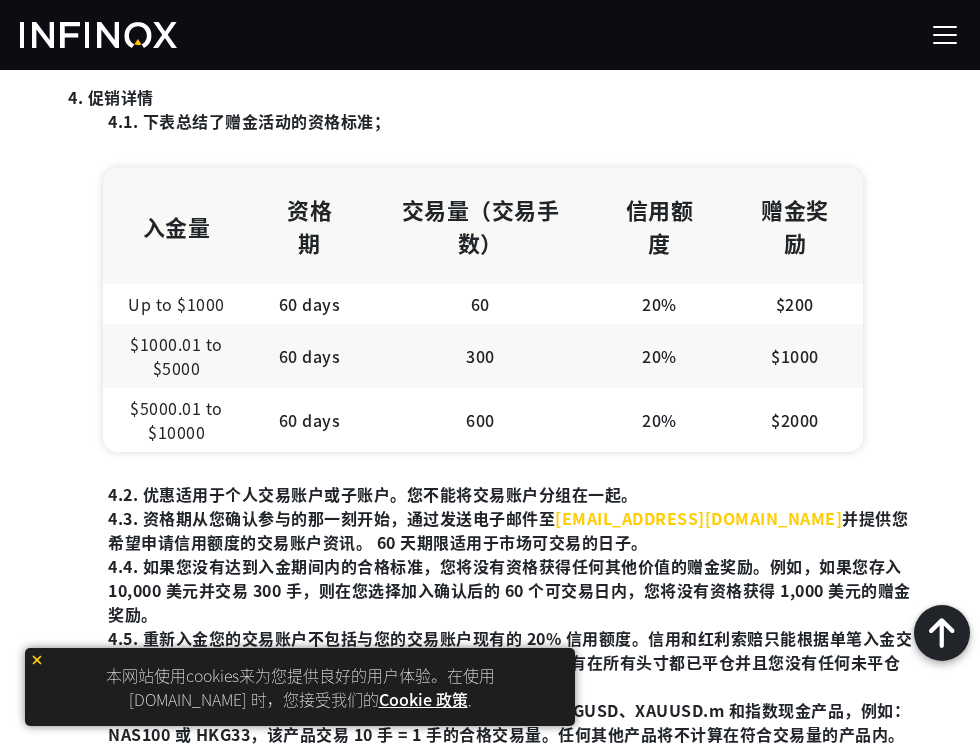 click on "4.3. 资格期从您确认参与的那一刻开始，通过发送电子邮件至  [EMAIL_ADDRESS][DOMAIN_NAME]  并提供您希望申请信用额度的交易账户资讯。 60 天期限适用于市场可交易的日子。" at bounding box center (510, 530) 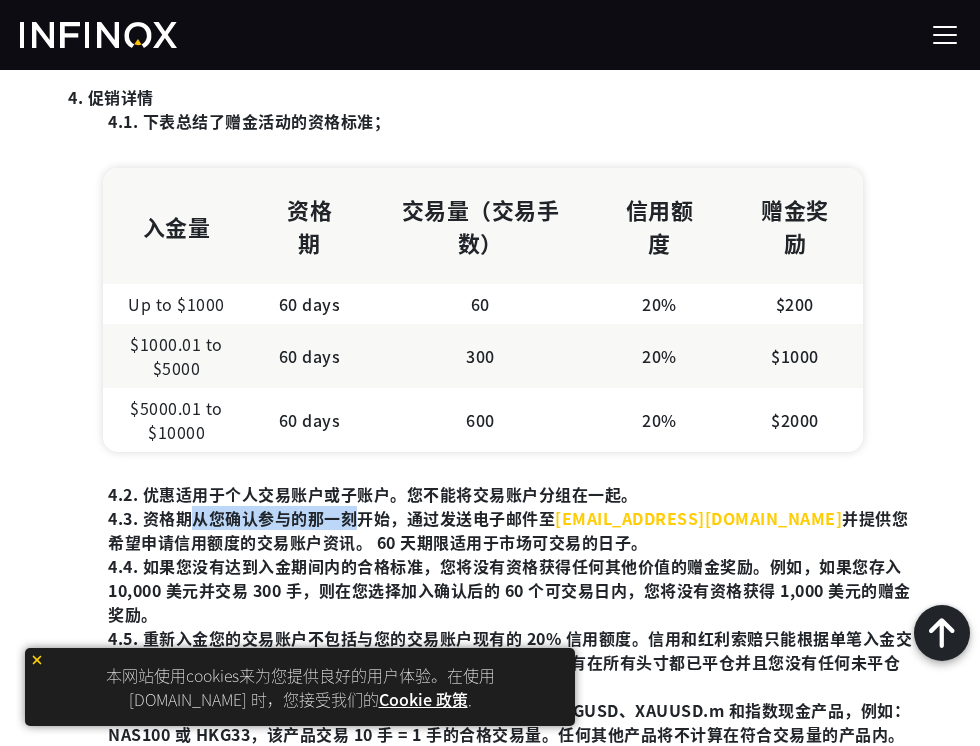 drag, startPoint x: 201, startPoint y: 503, endPoint x: 403, endPoint y: 499, distance: 202.0396 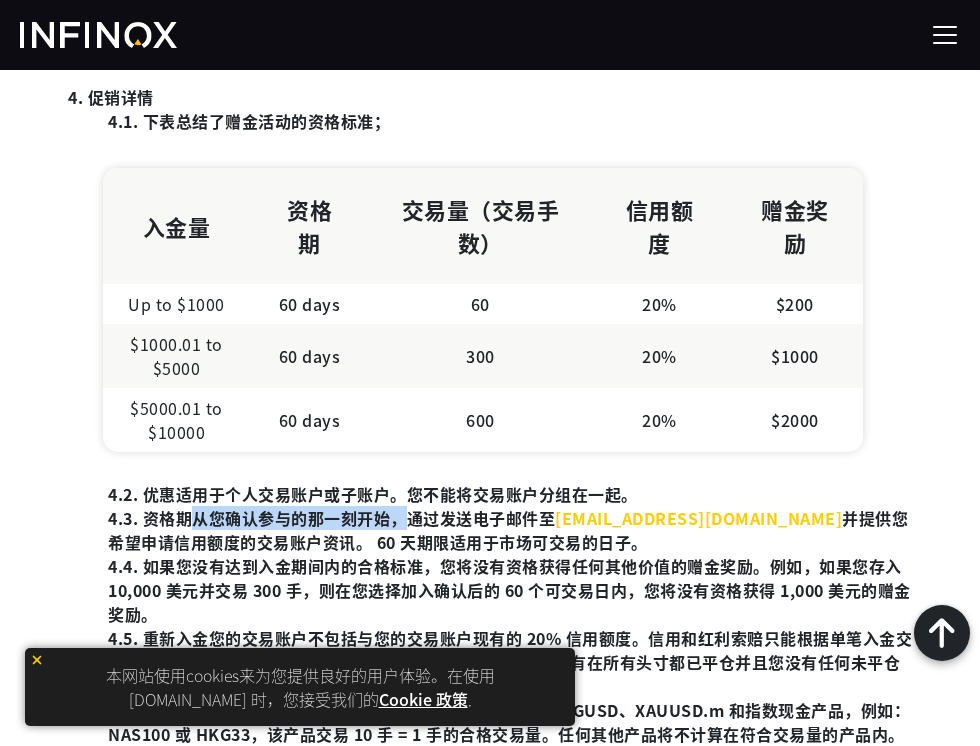 scroll, scrollTop: 0, scrollLeft: 0, axis: both 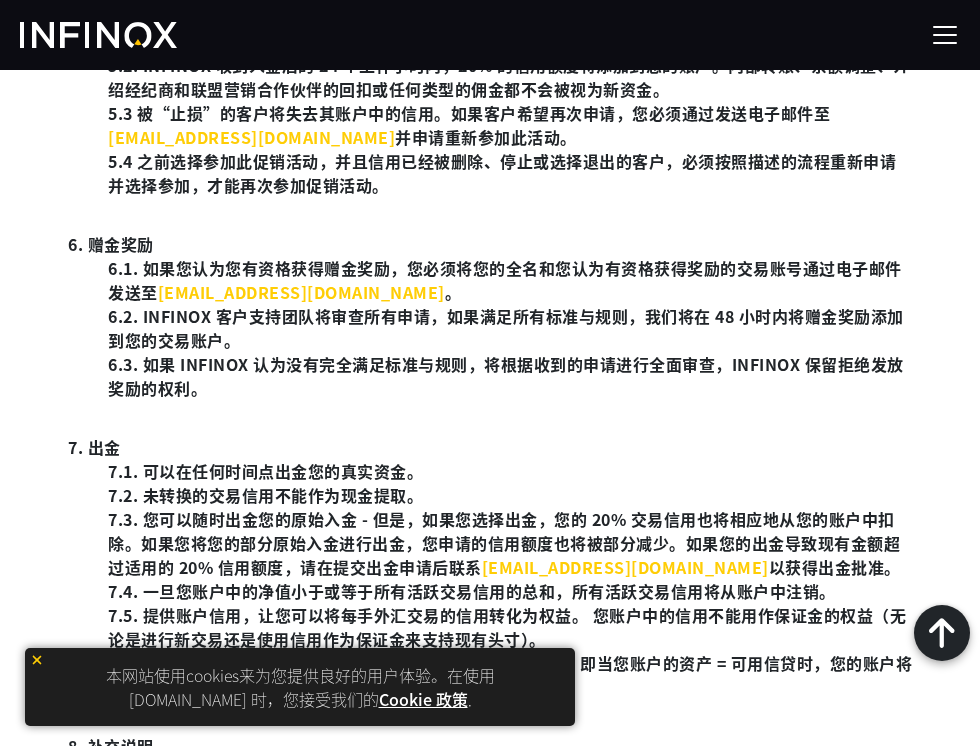 click on "7.3. 您可以随时出金您的原始入金 - 但是，如果您选择出金，您的 20% 交易信用也将相应地从您的账户中扣除。如果您将您的部分原始入金进行出金，您申请的信用额度也将被部分减少。如果您的出金导致现有金额超过适用的 20% 信用额度，请在提交出金申请后联系  [EMAIL_ADDRESS][DOMAIN_NAME]  以获得出金批准。" at bounding box center [510, 543] 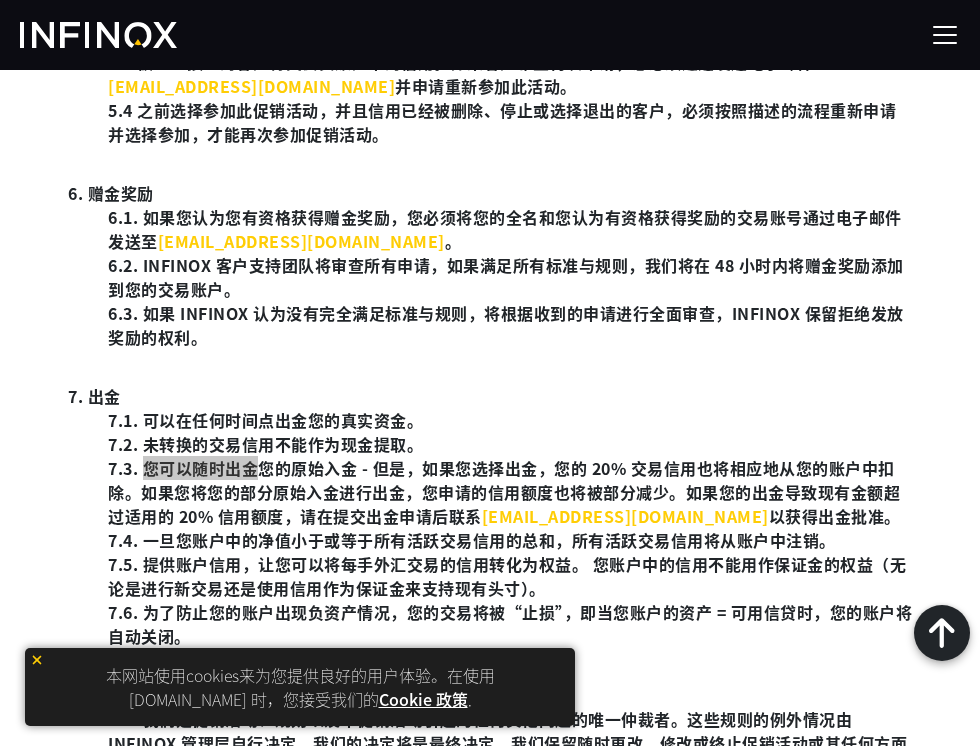 scroll, scrollTop: 2200, scrollLeft: 0, axis: vertical 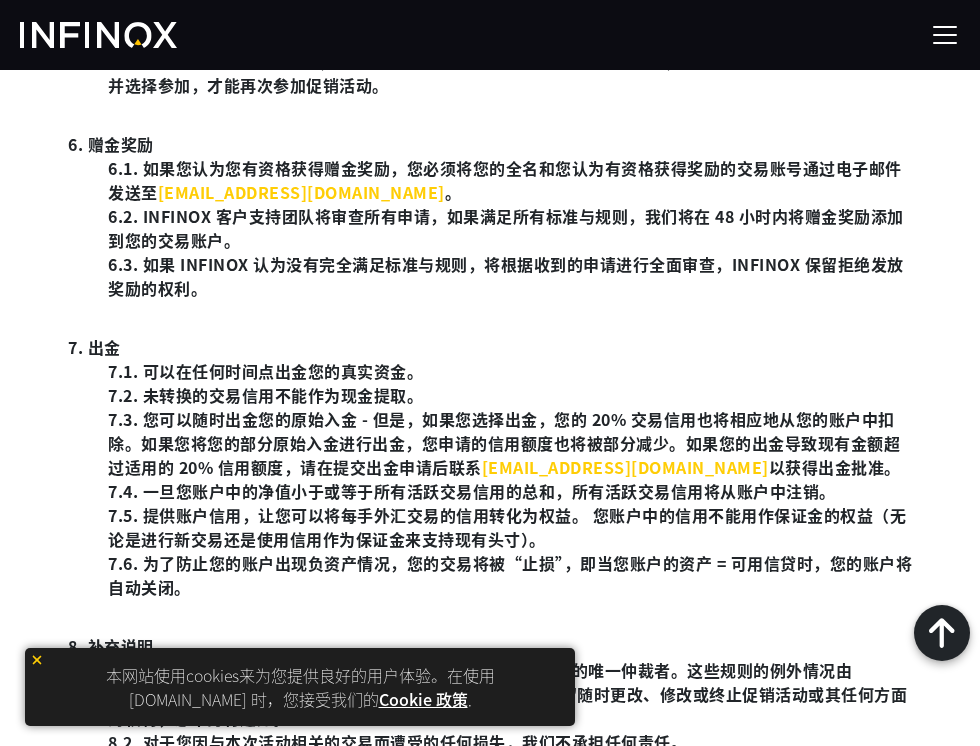 click on "7.3. 您可以随时出金您的原始入金 - 但是，如果您选择出金，您的 20% 交易信用也将相应地从您的账户中扣除。如果您将您的部分原始入金进行出金，您申请的信用额度也将被部分减少。如果您的出金导致现有金额超过适用的 20% 信用额度，请在提交出金申请后联系  [EMAIL_ADDRESS][DOMAIN_NAME]  以获得出金批准。" at bounding box center [510, 443] 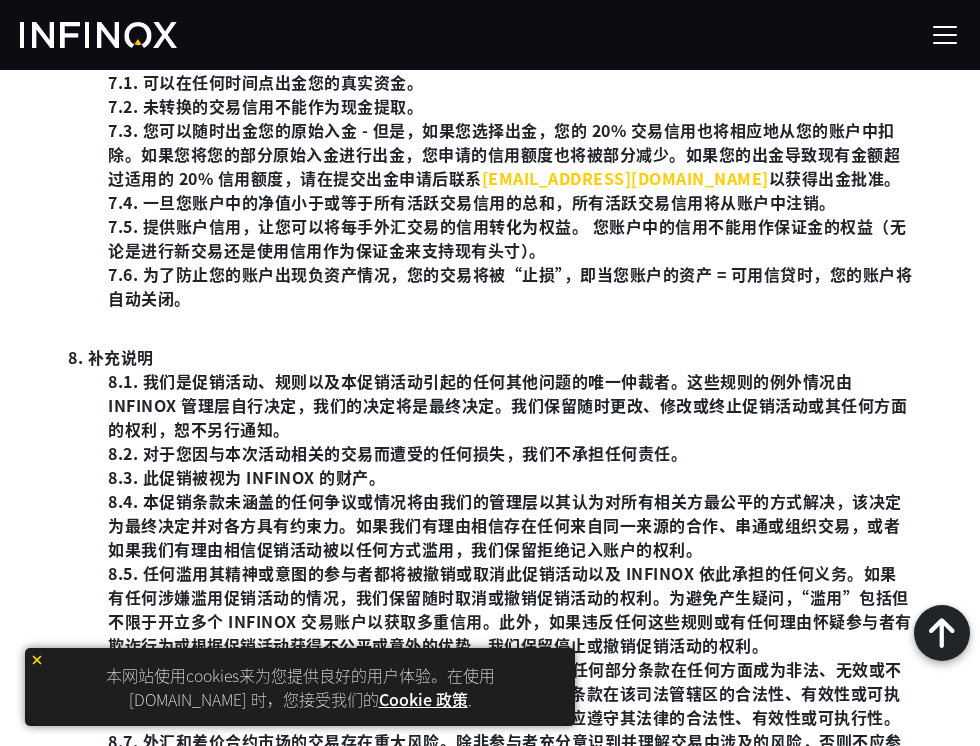 scroll, scrollTop: 2500, scrollLeft: 0, axis: vertical 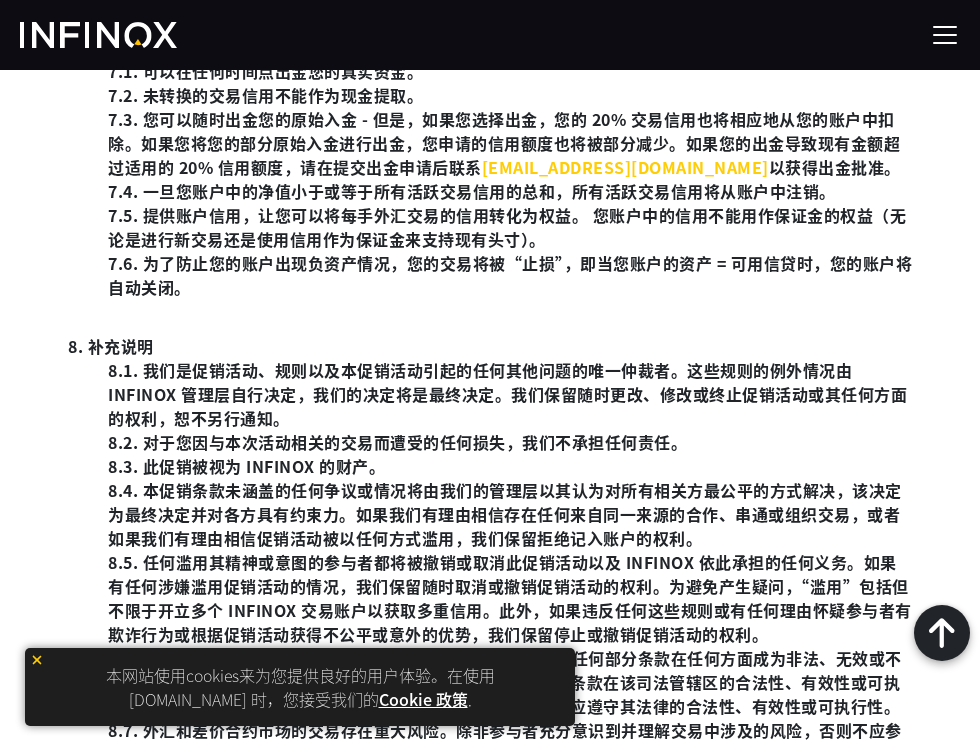 click on "8. 补充说明" at bounding box center (490, 346) 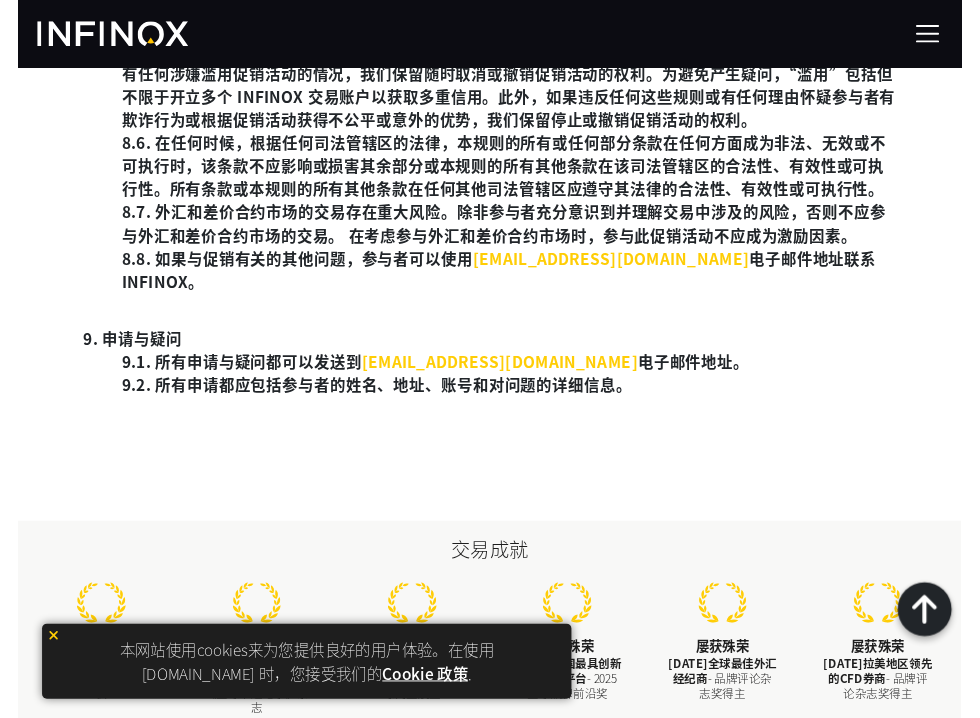 scroll, scrollTop: 2900, scrollLeft: 0, axis: vertical 